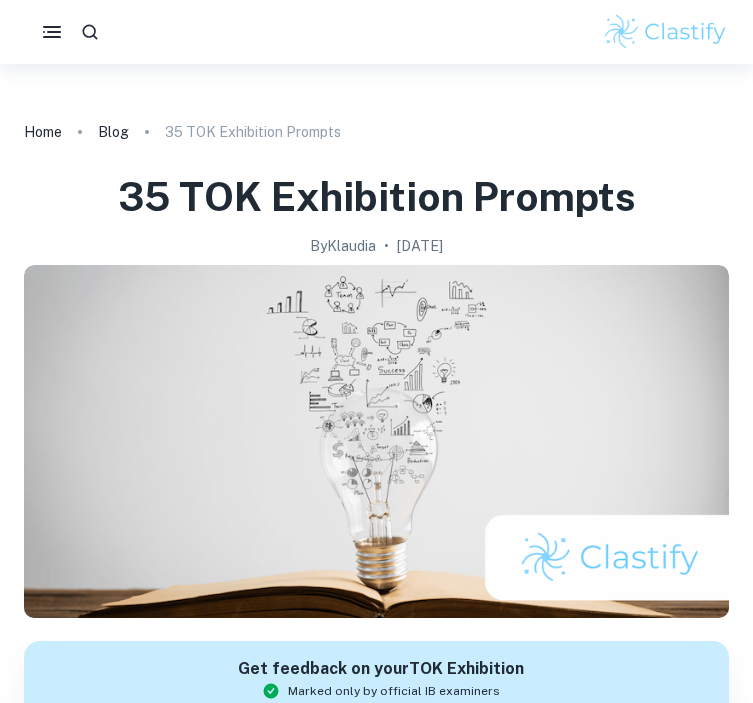 scroll, scrollTop: 0, scrollLeft: 0, axis: both 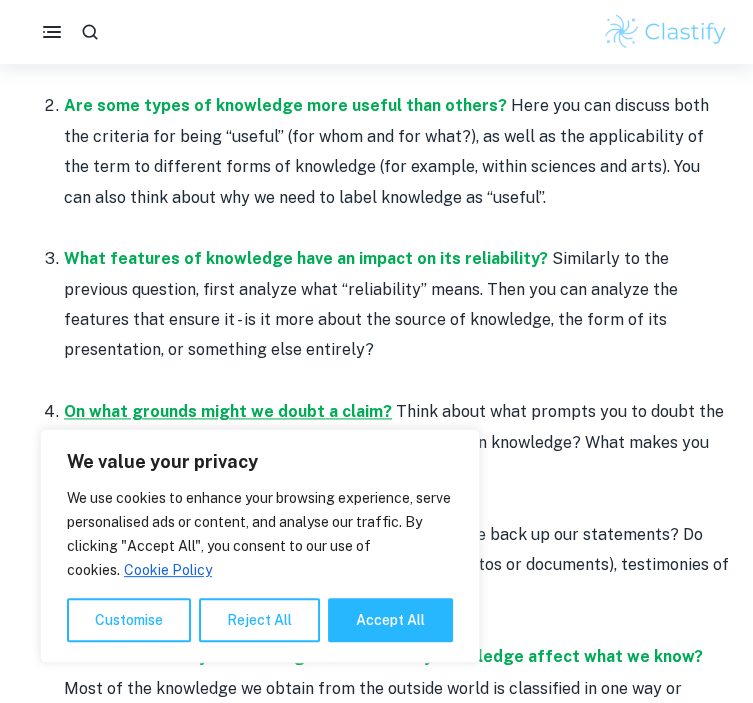 drag, startPoint x: 214, startPoint y: 215, endPoint x: 308, endPoint y: 374, distance: 184.70787 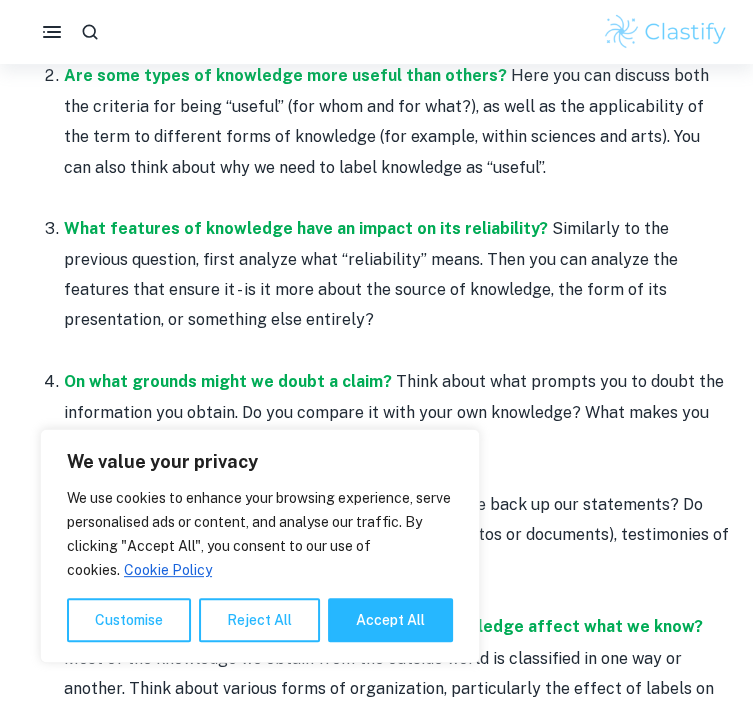 scroll, scrollTop: 1259, scrollLeft: 0, axis: vertical 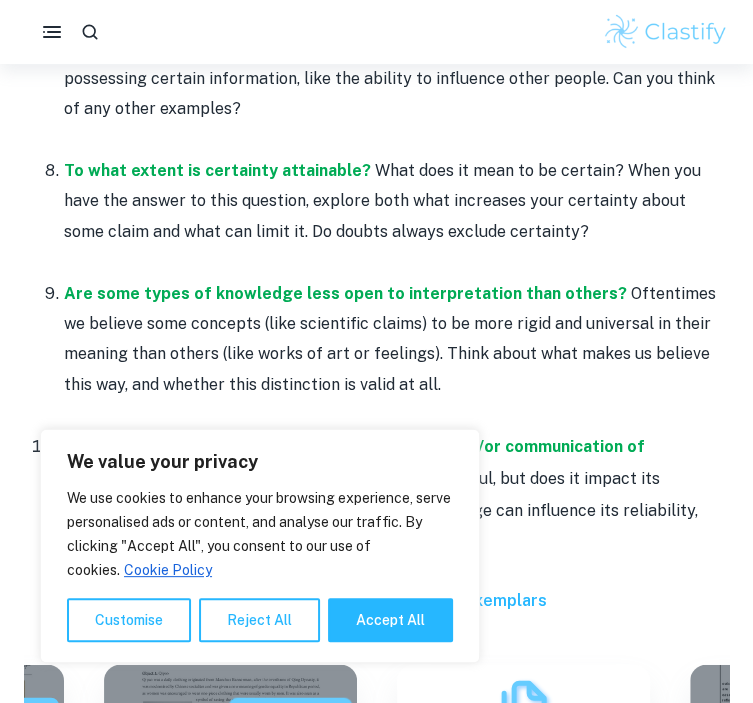 click on "What challenges are raised by the dissemination and/or communication of knowledge?   The spread of knowledge is certainly useful, but does it impact its features? Analyze whether communication of knowledge can influence its reliability, certainty, or other traits." at bounding box center (396, 495) 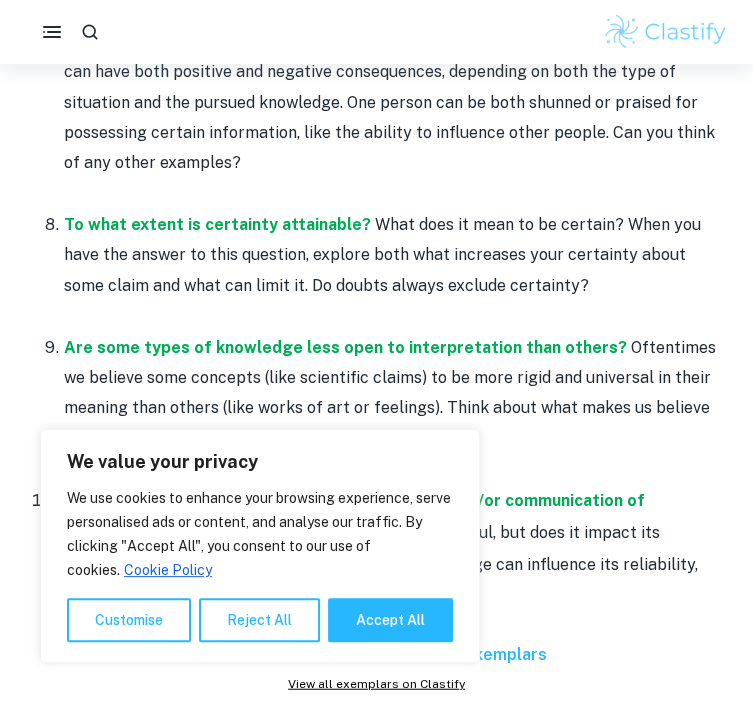 scroll, scrollTop: 2007, scrollLeft: 0, axis: vertical 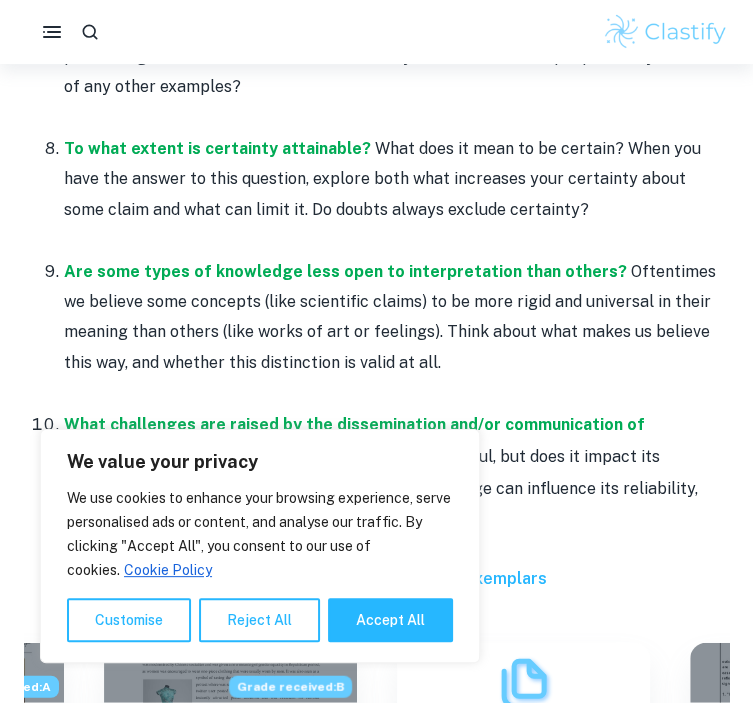 click on "What challenges are raised by the dissemination and/or communication of knowledge?   The spread of knowledge is certainly useful, but does it impact its features? Analyze whether communication of knowledge can influence its reliability, certainty, or other traits." at bounding box center (396, 473) 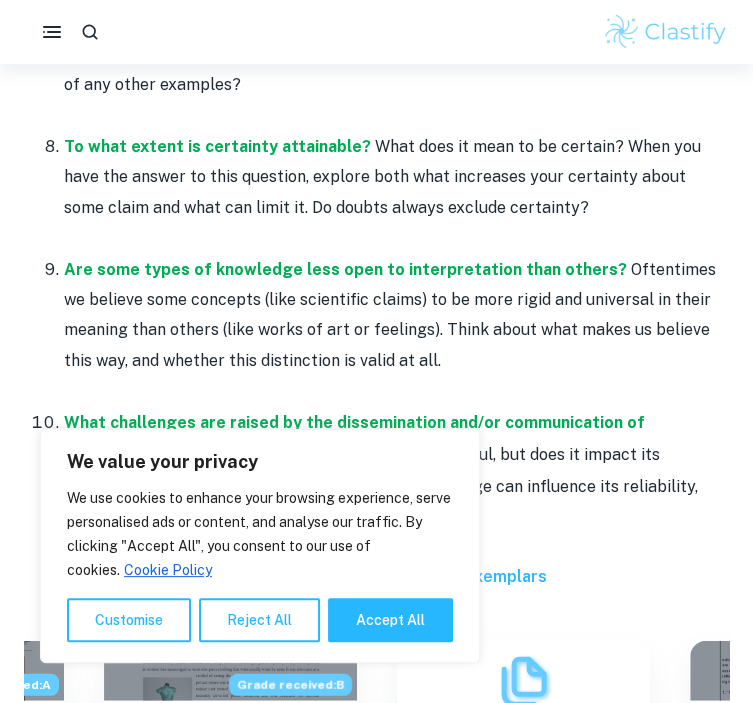 scroll, scrollTop: 2100, scrollLeft: 0, axis: vertical 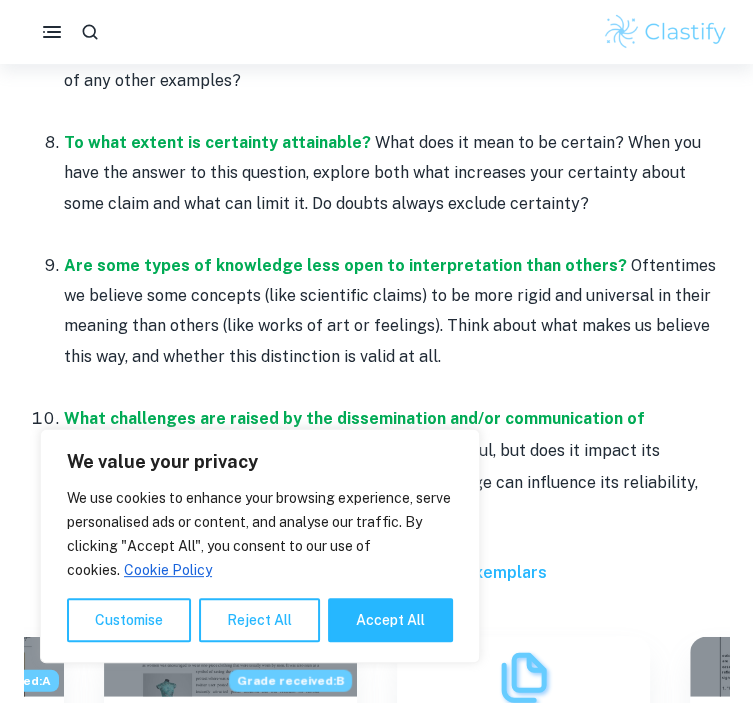 click on "What challenges are raised by the dissemination and/or communication of knowledge?   The spread of knowledge is certainly useful, but does it impact its features? Analyze whether communication of knowledge can influence its reliability, certainty, or other traits." at bounding box center [396, 467] 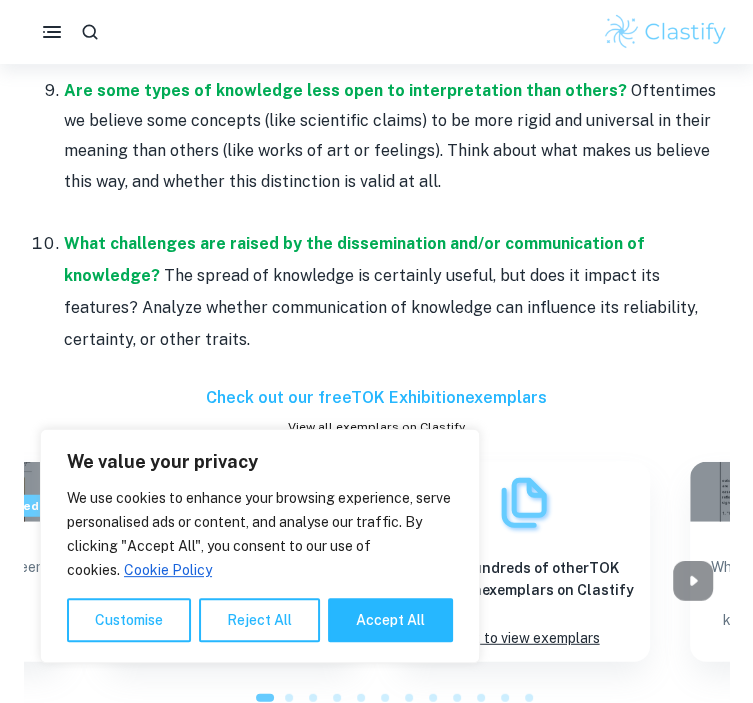 click on "Grade received:  A How important are material tools in the production or acquisition of knowledge? [PERSON_NAME] received:  A What is the relationship between personal experience and knowledge? Grade received:  B Does some knowledge belong only to particular communities of knowers? View hundreds of other  TOK Exhibition  exemplars on Clastify Click to view exemplars Grade received:  A What is the relationship between personal experience and knowledge? (Knowledge and Knower) Grade received:  A How can we distinguish between knowledge, belief and opinion? Grade received:  A Does some knowledge belong only to particular communities of knowers? [PERSON_NAME] received:  A WHAT IS THE RELATIONSHIP BETWEEN KNOWLEDGE AND CULTURE? View hundreds of other  TOK Exhibition  exemplars on Clastify Click to view exemplars Grade received:  A What is the relationship between personal experience and knowledge?  [PERSON_NAME] received:  A Grade received:  A What is the relationship between personal experience and knowledge? Grade received:  A A B A A A" at bounding box center [376, 581] 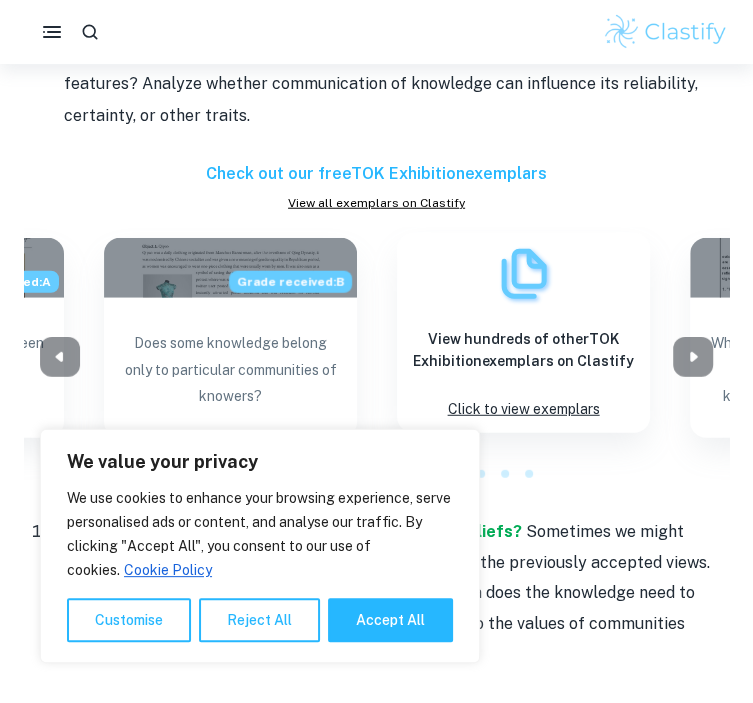 scroll, scrollTop: 2501, scrollLeft: 0, axis: vertical 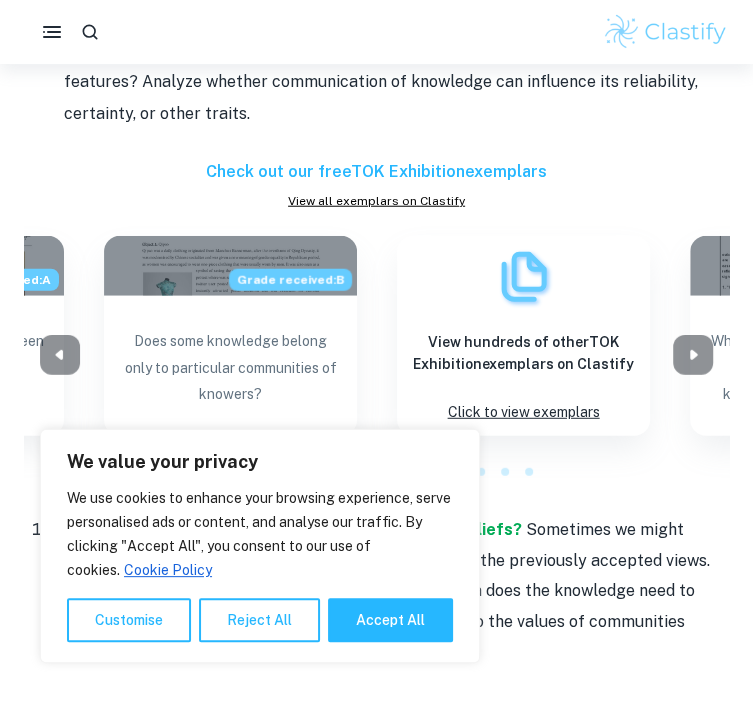 drag, startPoint x: 528, startPoint y: 430, endPoint x: 550, endPoint y: 71, distance: 359.67346 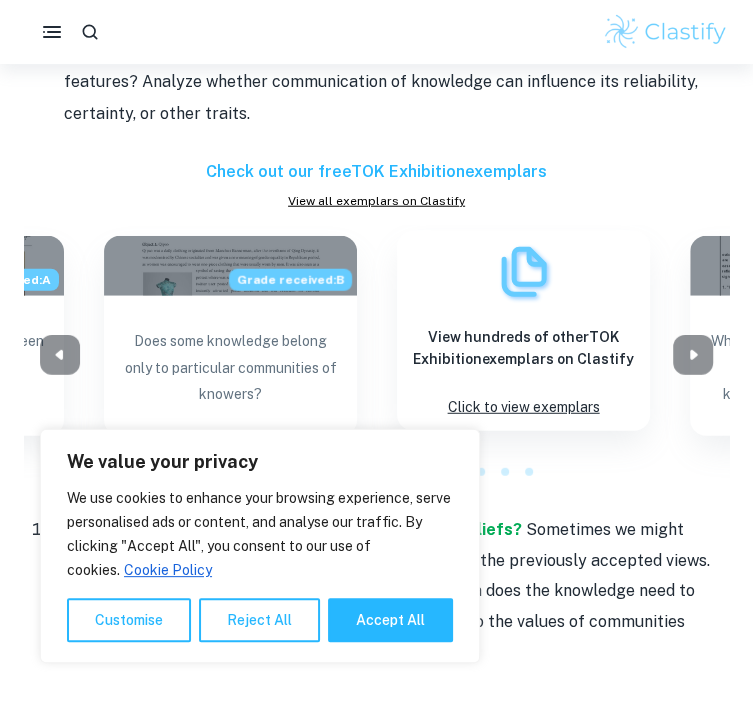 click on "View hundreds of other  TOK Exhibition  exemplars on Clastify Click to view exemplars" at bounding box center (523, 331) 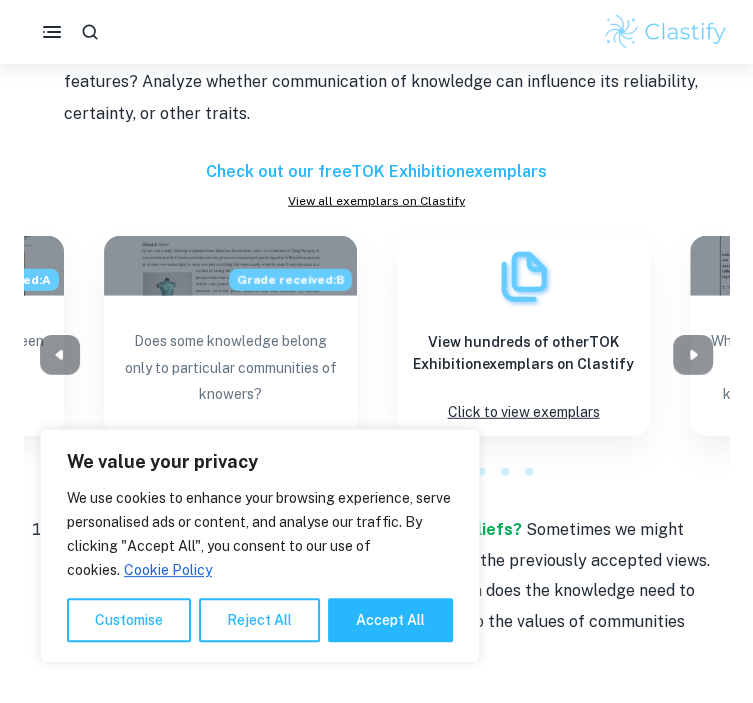click on "We value your privacy We use cookies to enhance your browsing experience, serve personalised ads or content, and analyse our traffic. By clicking "Accept All", you consent to our use of cookies.   Cookie Policy Customise   Reject All   Accept All   Customise Consent Preferences   We use cookies to help you navigate efficiently and perform certain functions. You will find detailed information about all cookies under each consent category below. The cookies that are categorised as "Necessary" are stored on your browser as they are essential for enabling the basic functionalities of the site. ...  Show more For more information on how Google's third-party cookies operate and handle your data, see:   Google Privacy Policy Necessary Always Active Necessary cookies are required to enable the basic features of this site, such as providing secure log-in or adjusting your consent preferences. These cookies do not store any personally identifiable data. Functional Analytics Performance Advertisement Uncategorised" at bounding box center [376, -2150] 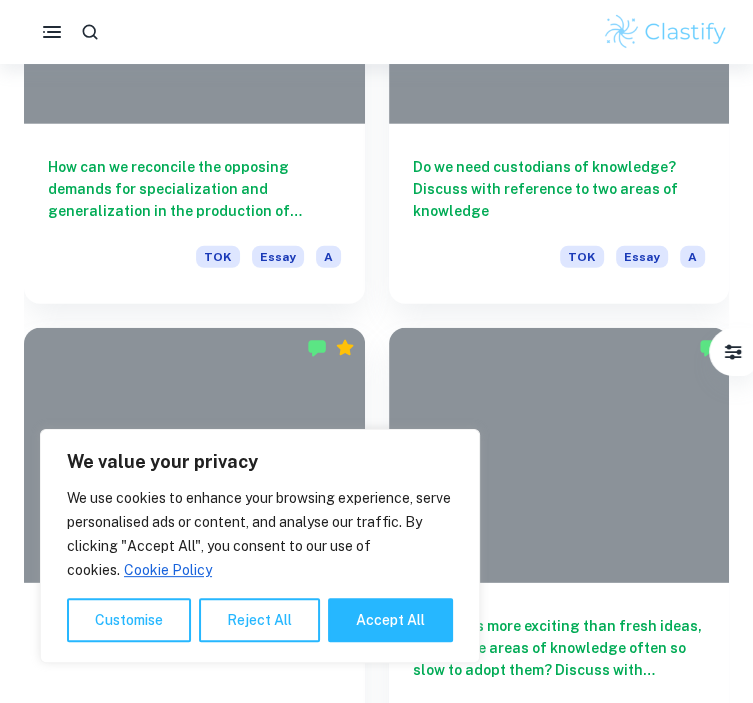 scroll, scrollTop: 50, scrollLeft: 0, axis: vertical 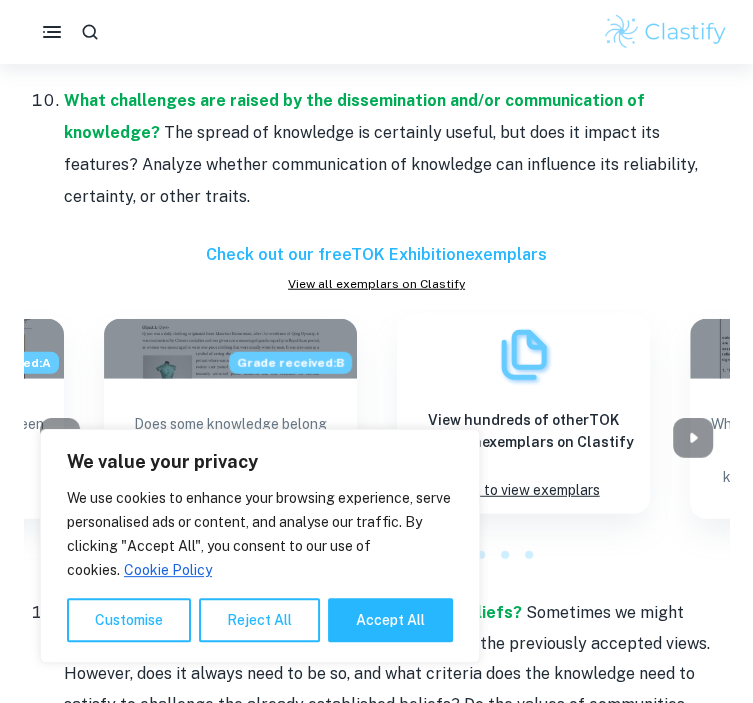 click on "Check out our free  TOK Exhibition  exemplars View all exemplars on Clastify Grade received:  A How important are material tools in the production or acquisition of knowledge? [PERSON_NAME] received:  A What is the relationship between personal experience and knowledge? Grade received:  B Does some knowledge belong only to particular communities of knowers? View hundreds of other  TOK Exhibition  exemplars on Clastify Click to view exemplars Grade received:  A What is the relationship between personal experience and knowledge? (Knowledge and Knower) Grade received:  A How can we distinguish between knowledge, belief and opinion? Grade received:  A Does some knowledge belong only to particular communities of knowers? [PERSON_NAME] received:  A WHAT IS THE RELATIONSHIP BETWEEN KNOWLEDGE AND CULTURE? View hundreds of other  TOK Exhibition  exemplars on Clastify Click to view exemplars Grade received:  A What is the relationship between personal experience and knowledge?  Grade received:  A Grade received:  A Grade received:  A" at bounding box center [376, 405] 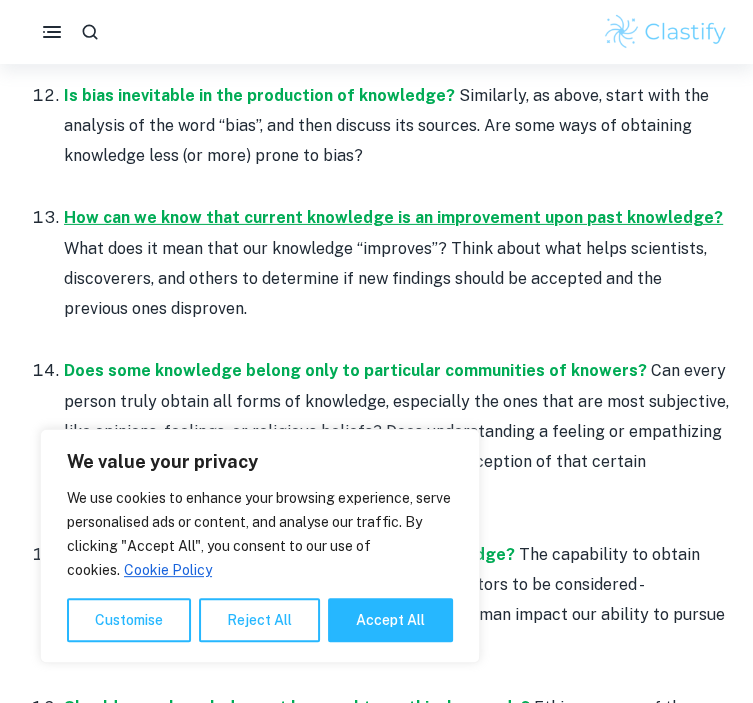 scroll, scrollTop: 3128, scrollLeft: 0, axis: vertical 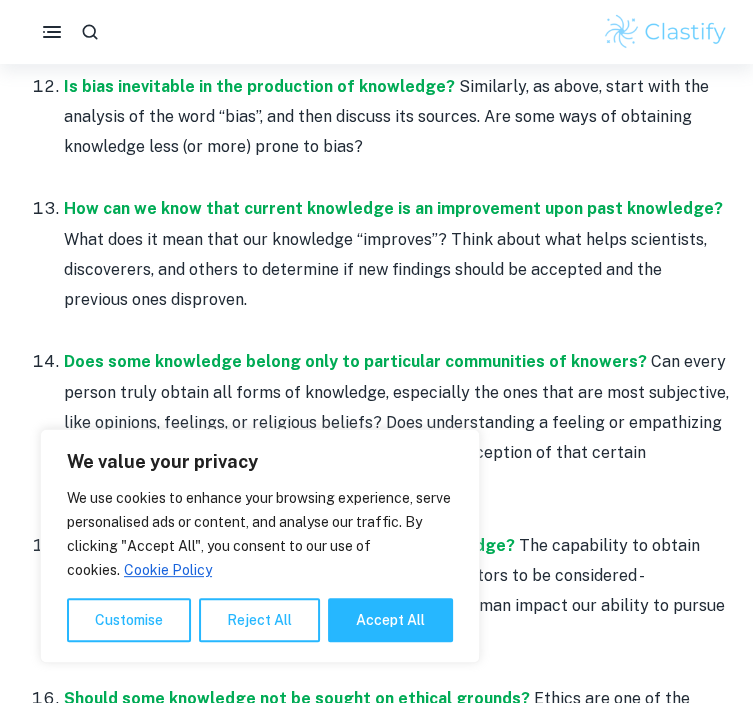 drag, startPoint x: 563, startPoint y: 228, endPoint x: 568, endPoint y: 39, distance: 189.06613 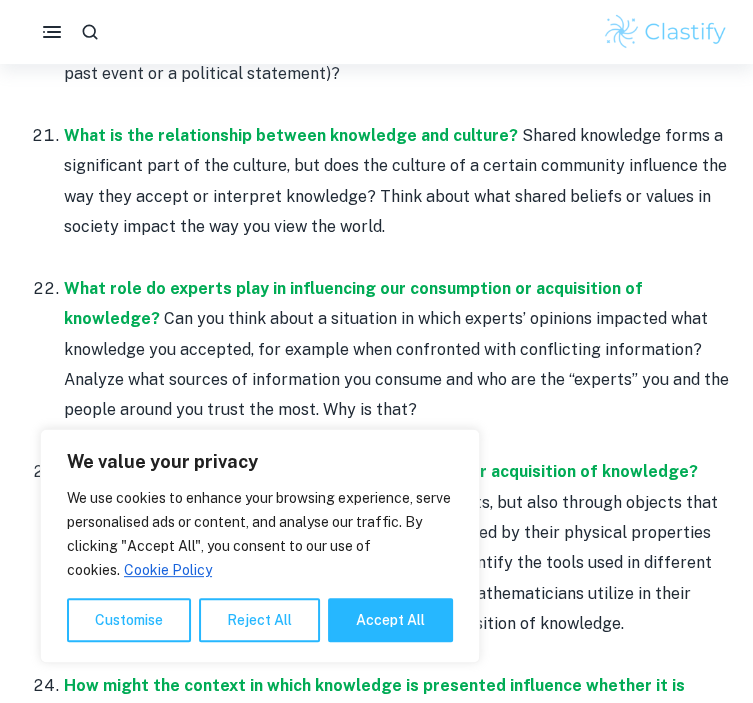 scroll, scrollTop: 4435, scrollLeft: 0, axis: vertical 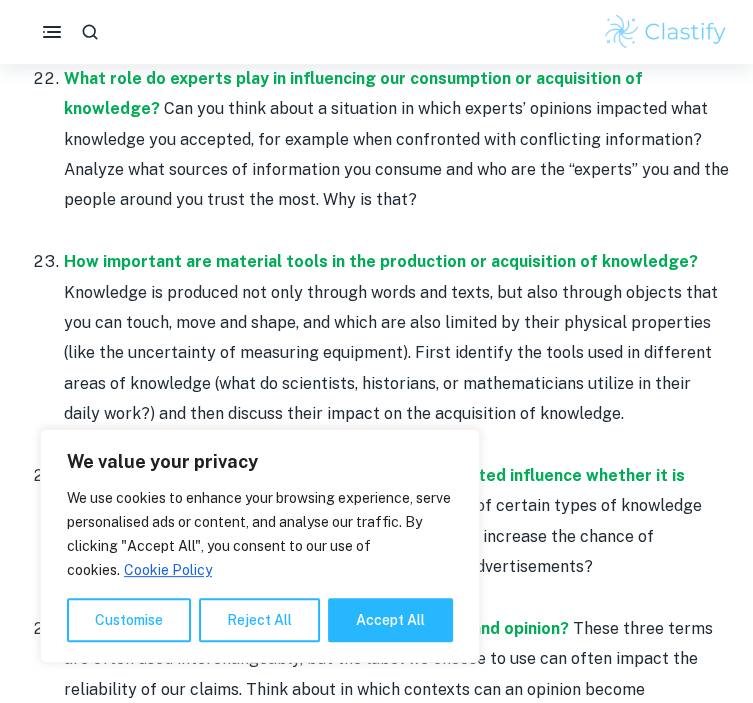 click on "Home Blog 35 TOK Exhibition Prompts 35 TOK Exhibition Prompts By  [PERSON_NAME][DATE] Get feedback on your  TOK Exhibition Marked only by official IB examiners Learn more Theory of knowledge exhibition is a part of the TOK assessment that allows you to show the applicability of the concepts learned in the course to the analysis of real-world problems, represented by 3 chosen objects. Although this task might seem a little bit abstract, the prompts (questions prepared by IB) are designed to help you view and break down the issues in your environment in the “TOK way”.   Don’t know where to start your journey with the TOK exhibition? We’ve prepared a breakdown of all the prompts to help you start your writing process. We also linked (in green) the exemplars available on Clastify of the exhibitions that tackle each of the prompts. Let the work begin!   What counts as knowledge?     Are some types of knowledge more useful than others?         On what grounds might we doubt a claim?" at bounding box center (376, -918) 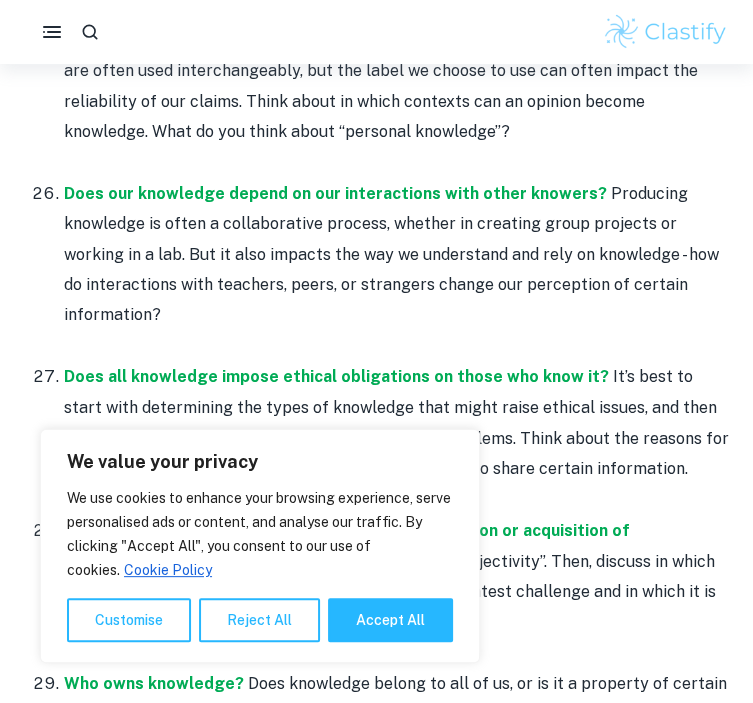 scroll, scrollTop: 5232, scrollLeft: 0, axis: vertical 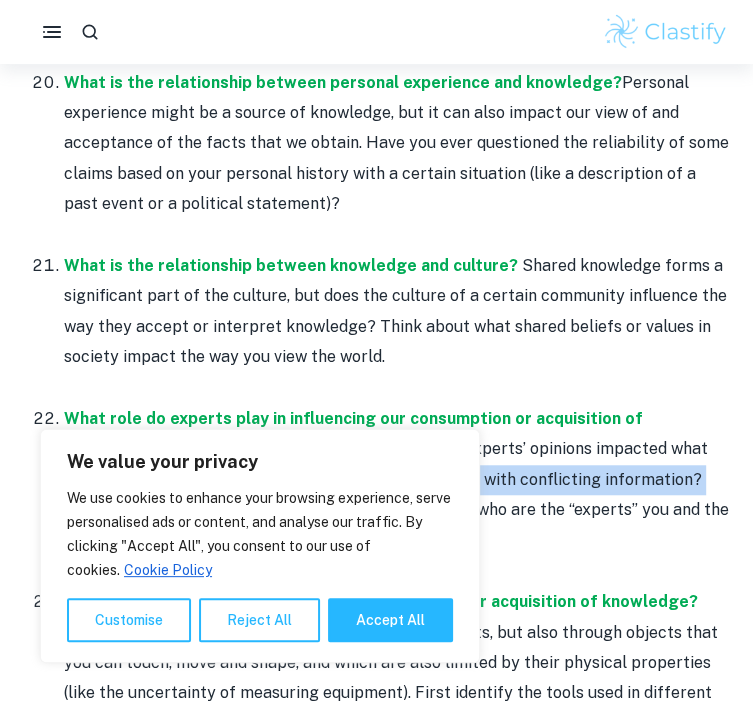 drag, startPoint x: 748, startPoint y: 392, endPoint x: 742, endPoint y: 372, distance: 20.880613 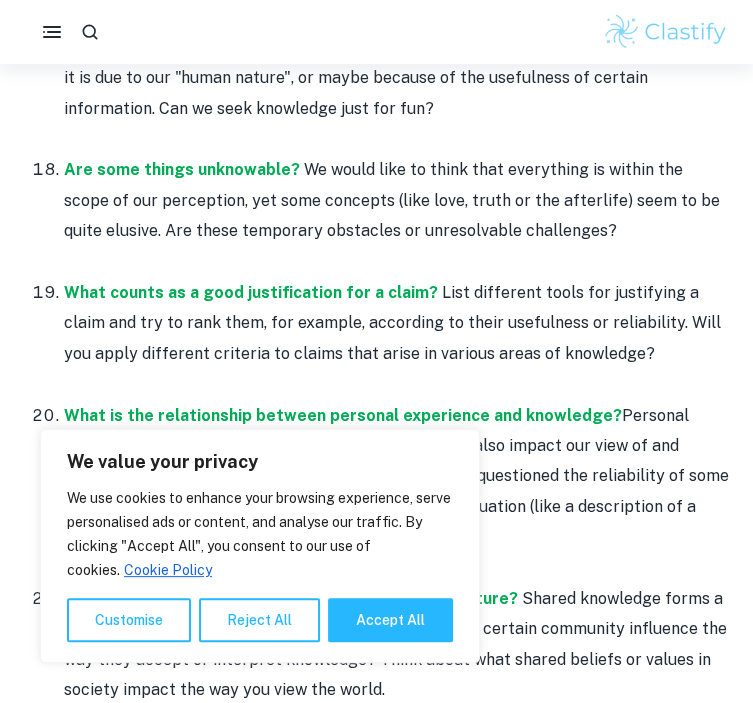 scroll, scrollTop: 3952, scrollLeft: 0, axis: vertical 